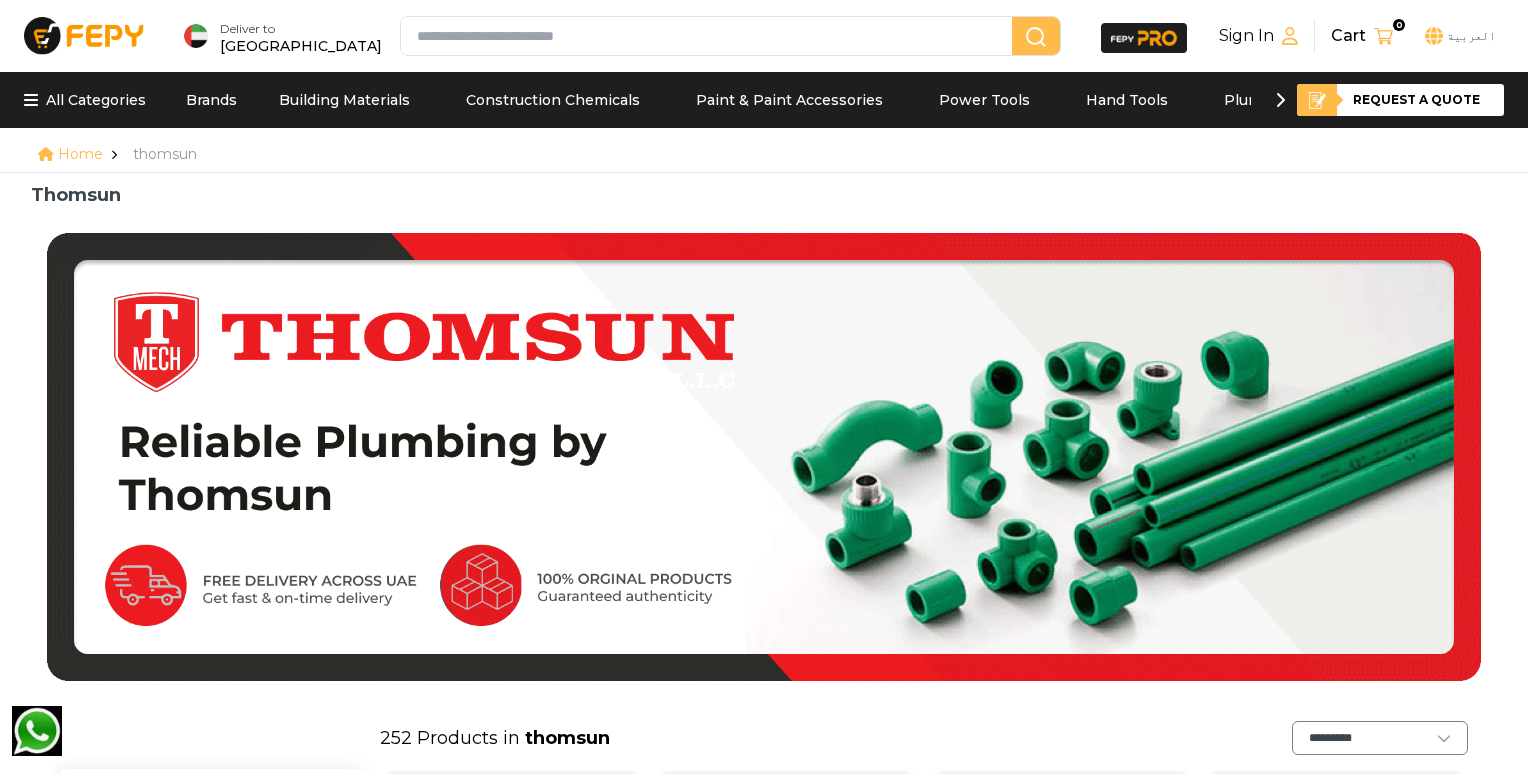 scroll, scrollTop: 500, scrollLeft: 0, axis: vertical 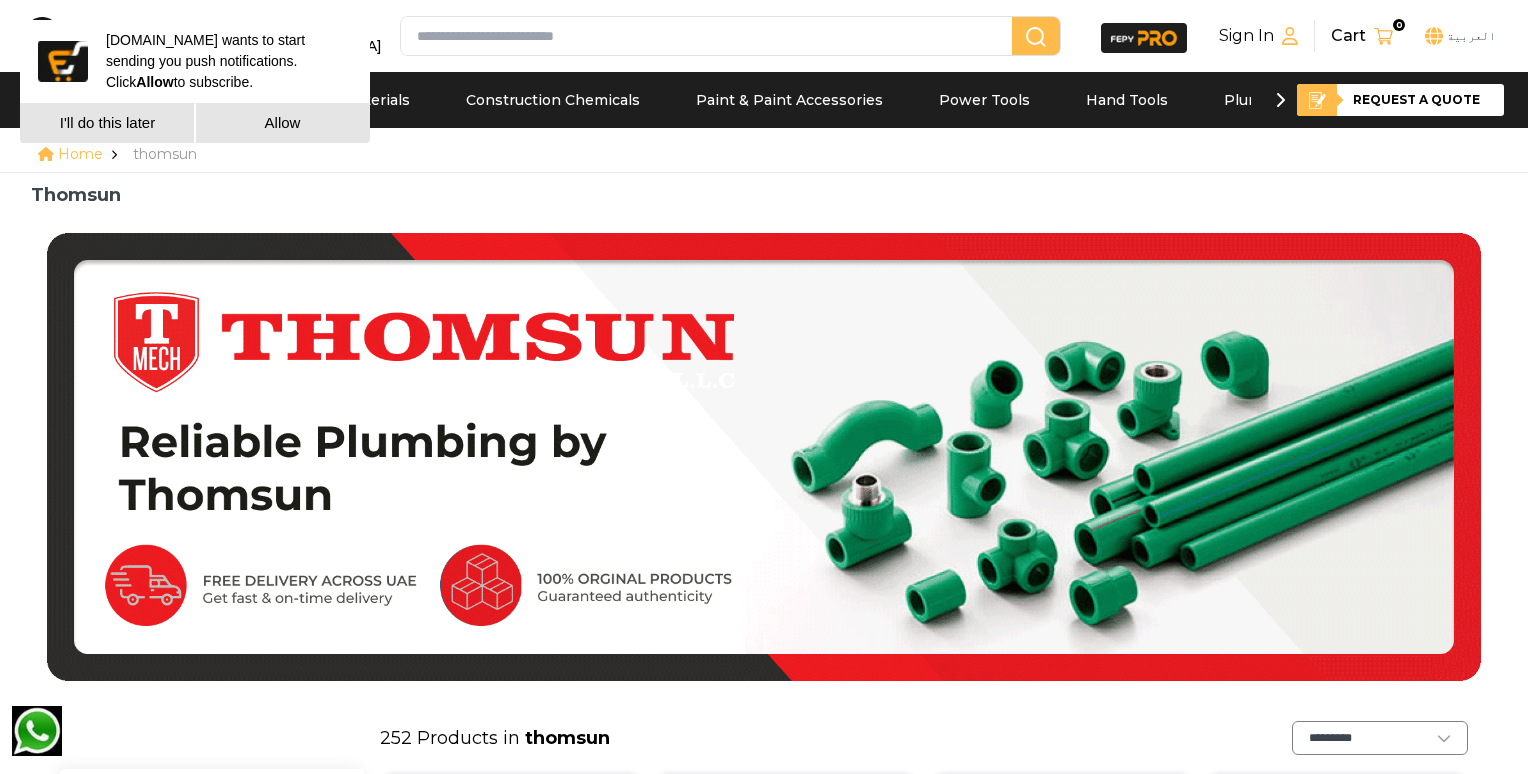 click at bounding box center (710, 36) 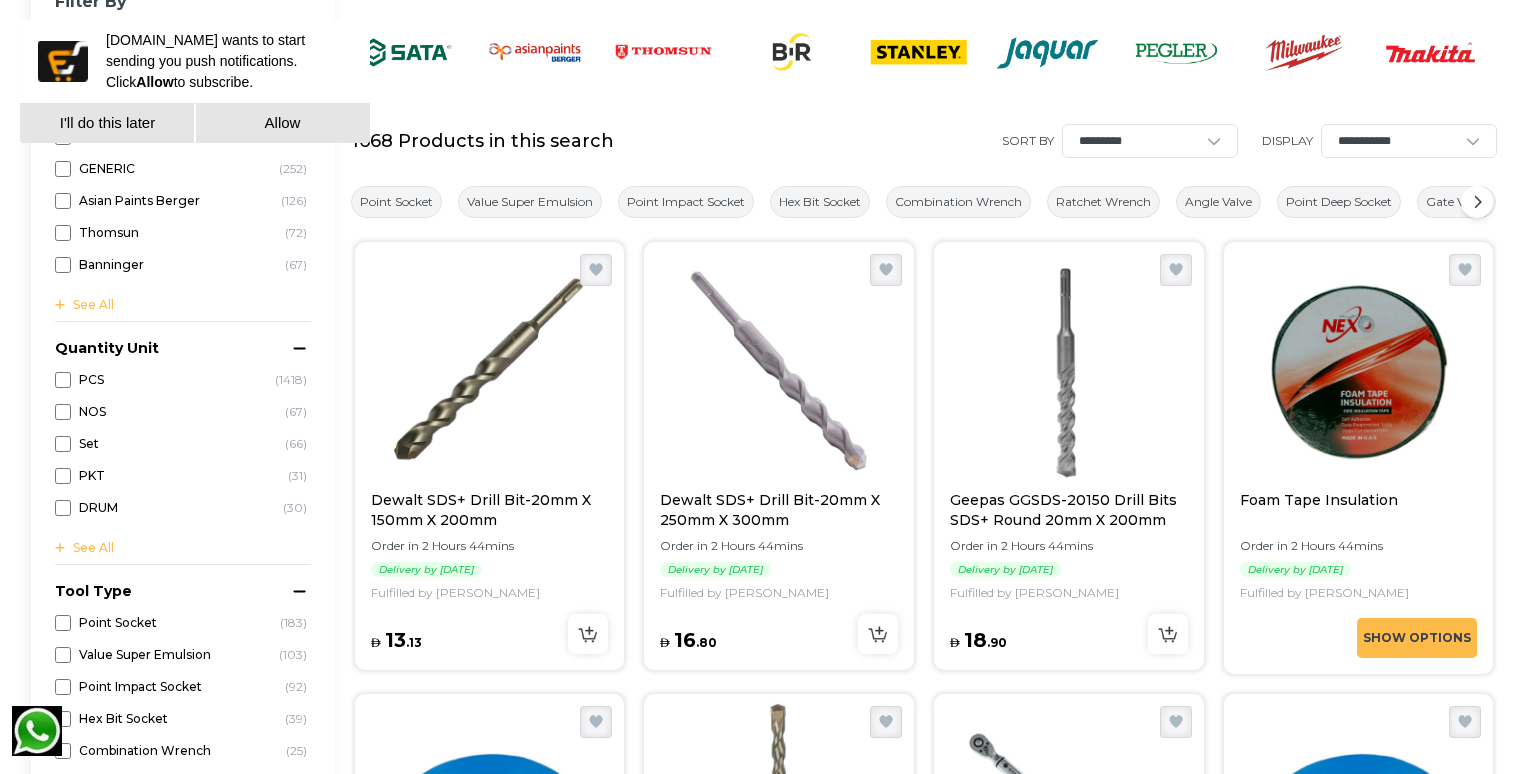 scroll, scrollTop: 0, scrollLeft: 0, axis: both 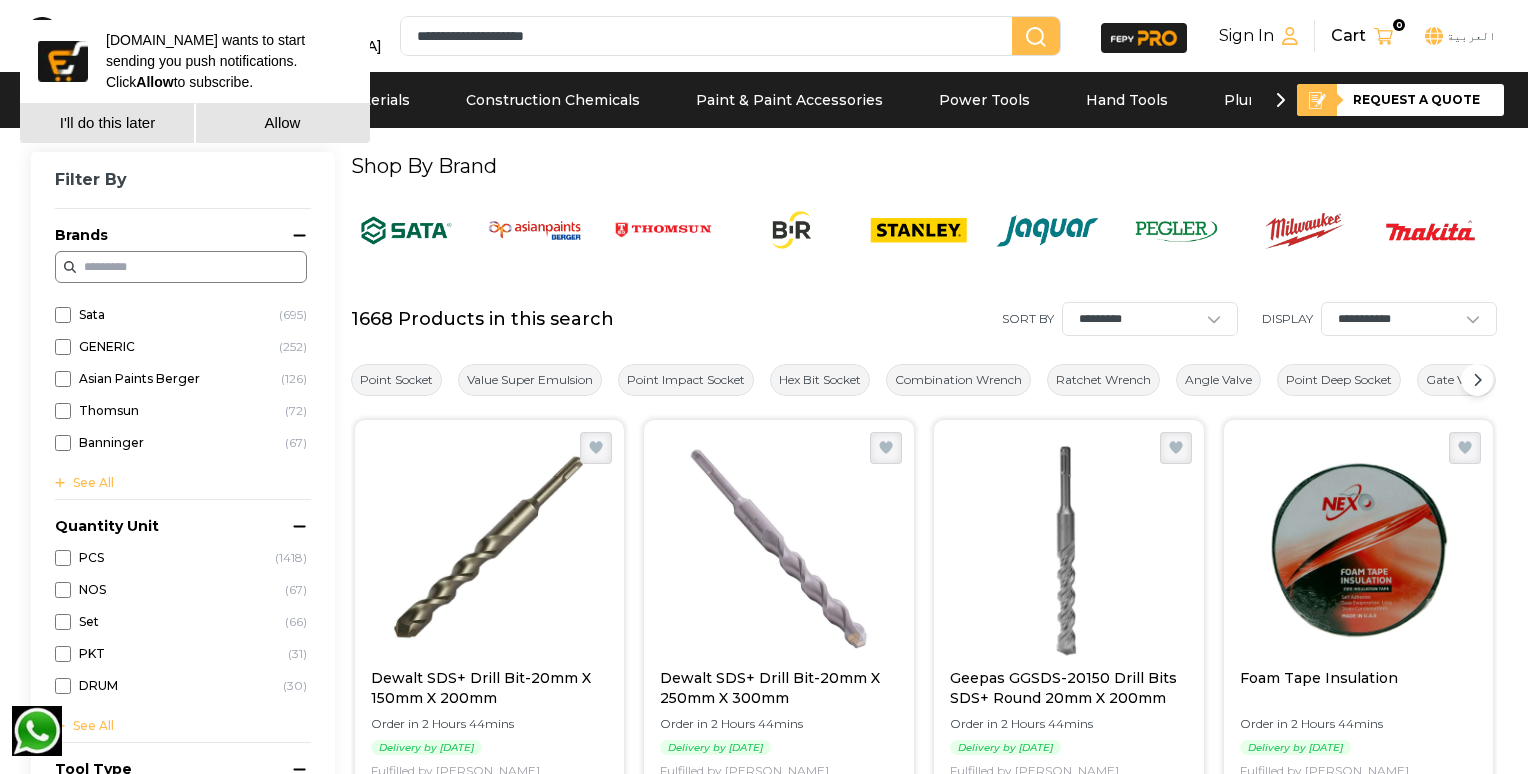 click on "**********" at bounding box center (710, 36) 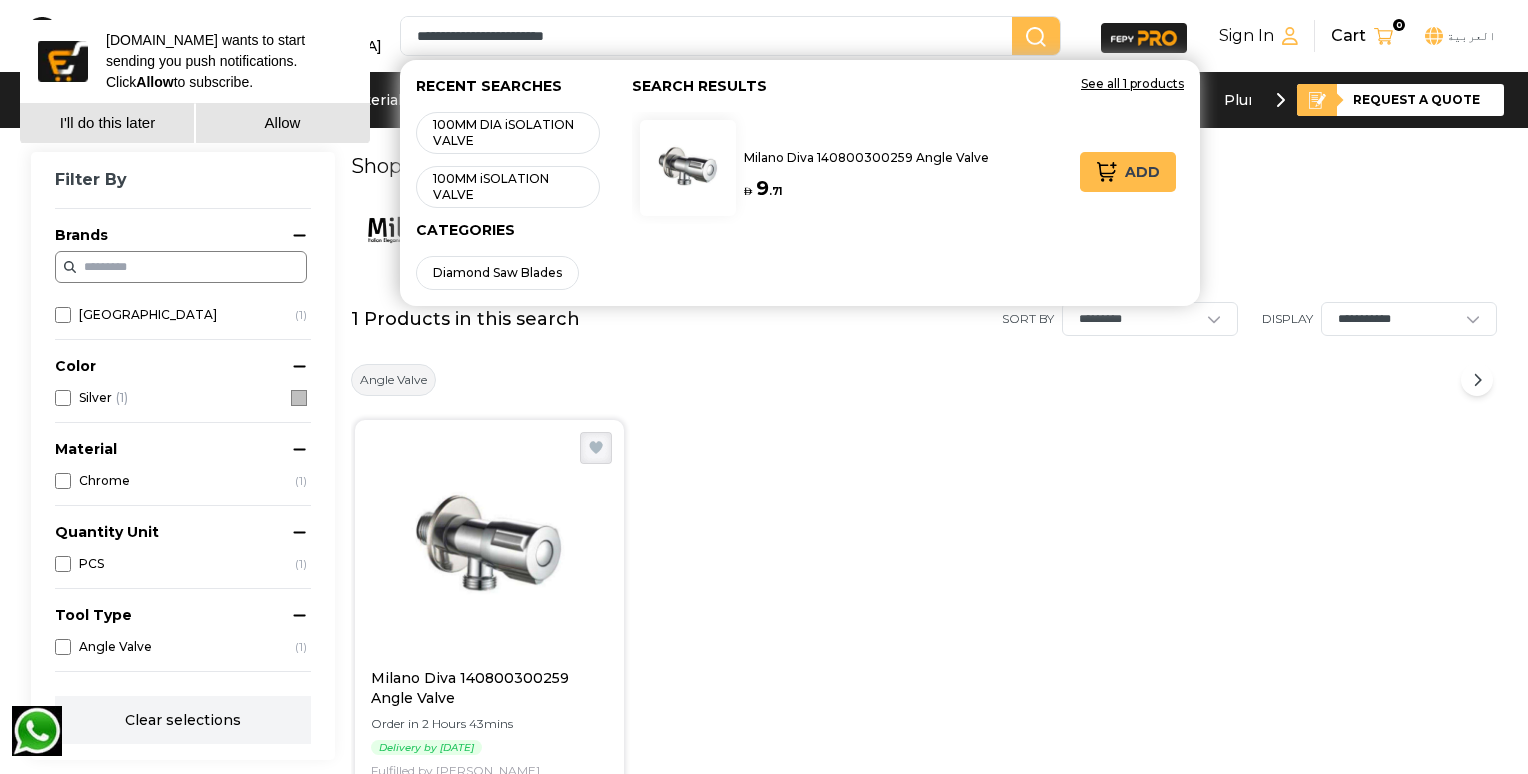 drag, startPoint x: 536, startPoint y: 61, endPoint x: 481, endPoint y: 75, distance: 56.753853 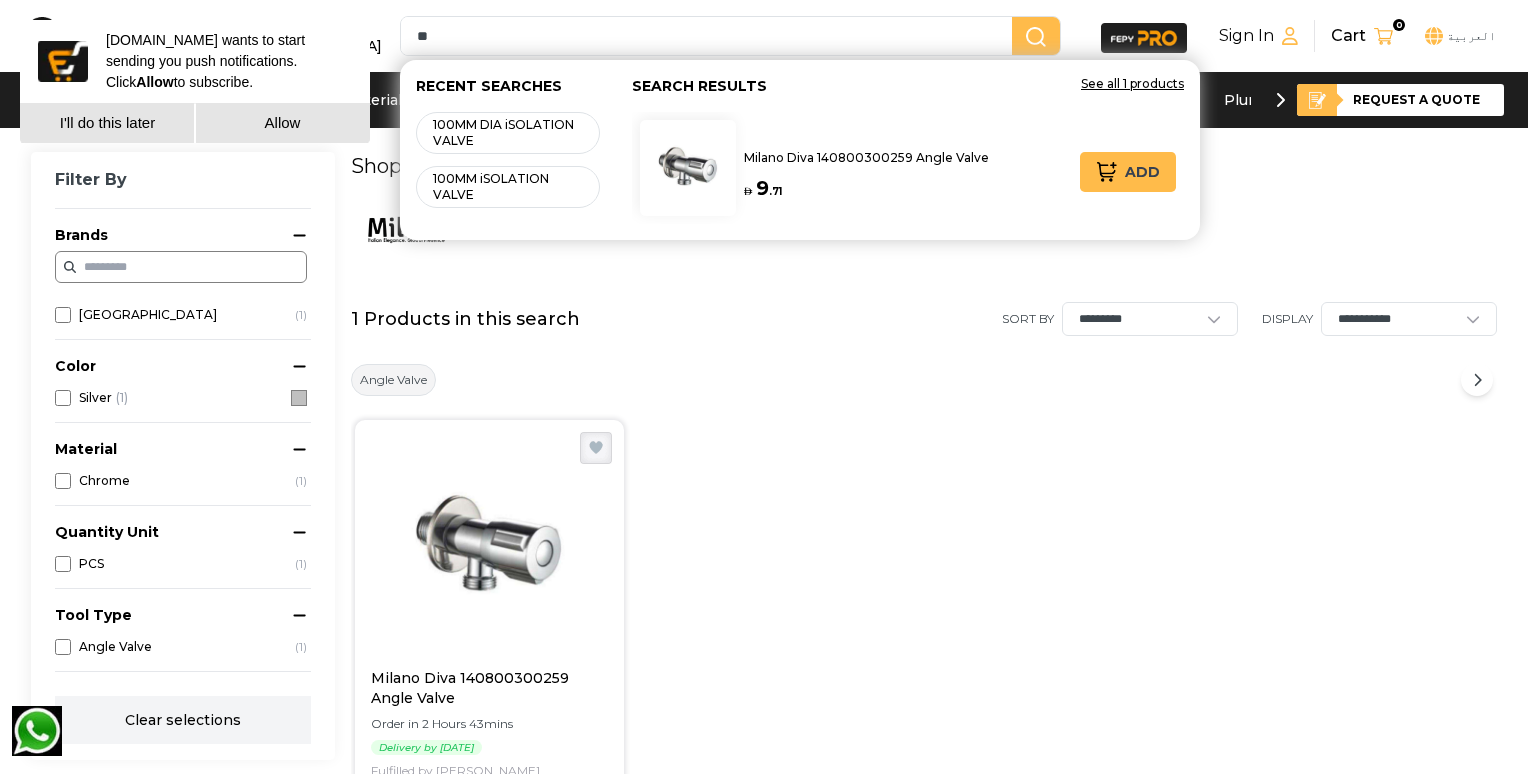 type on "*" 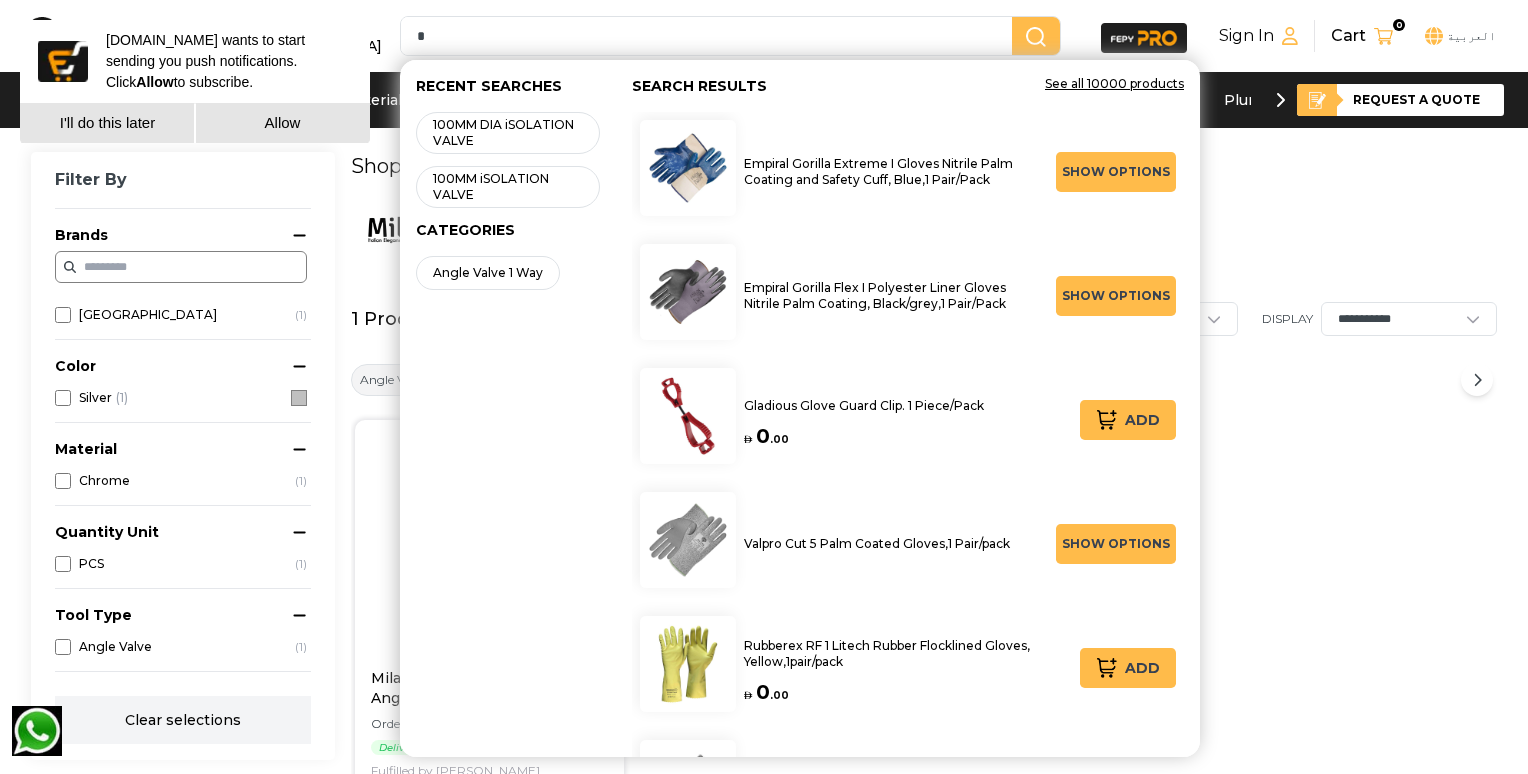 type 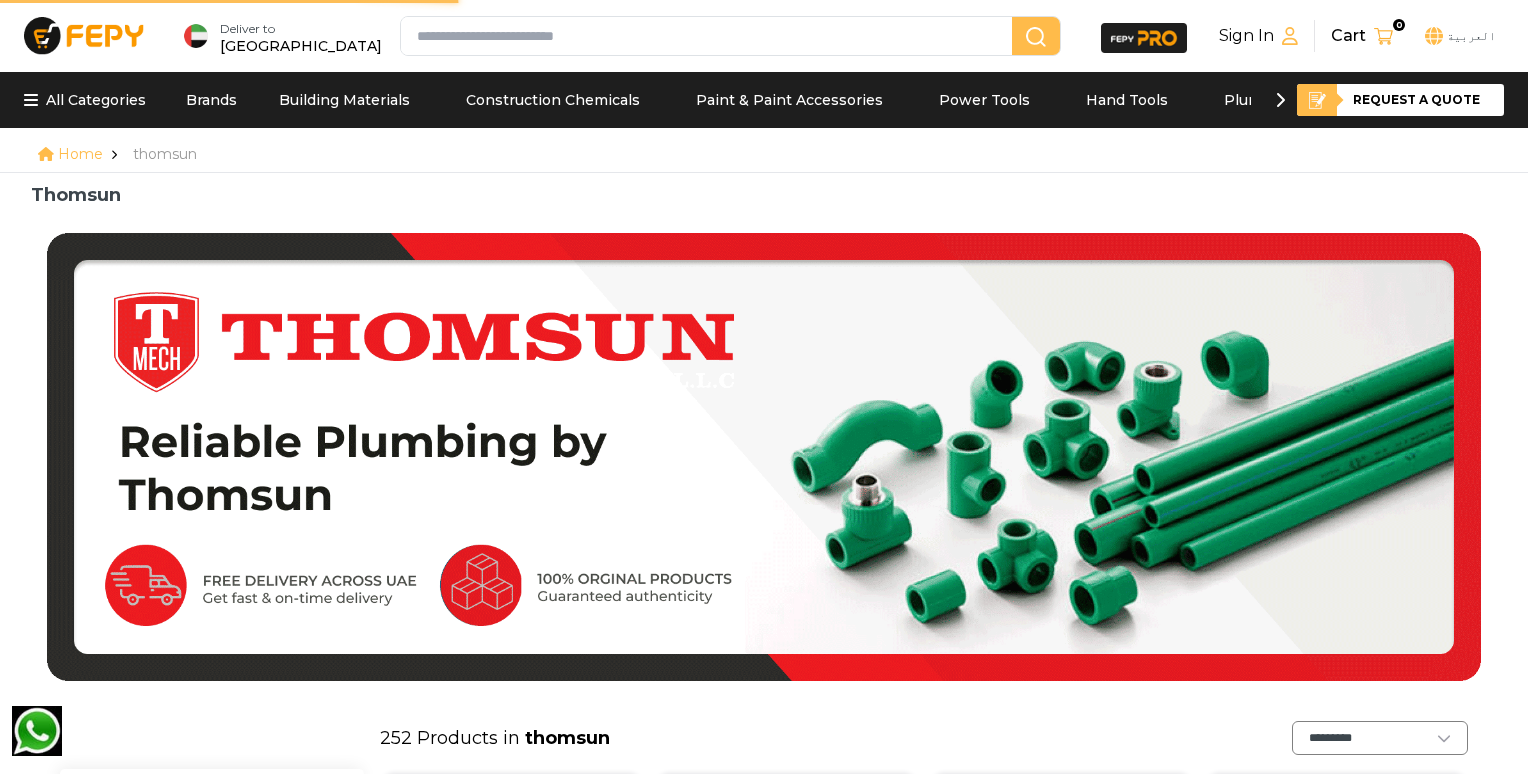 scroll, scrollTop: 0, scrollLeft: 0, axis: both 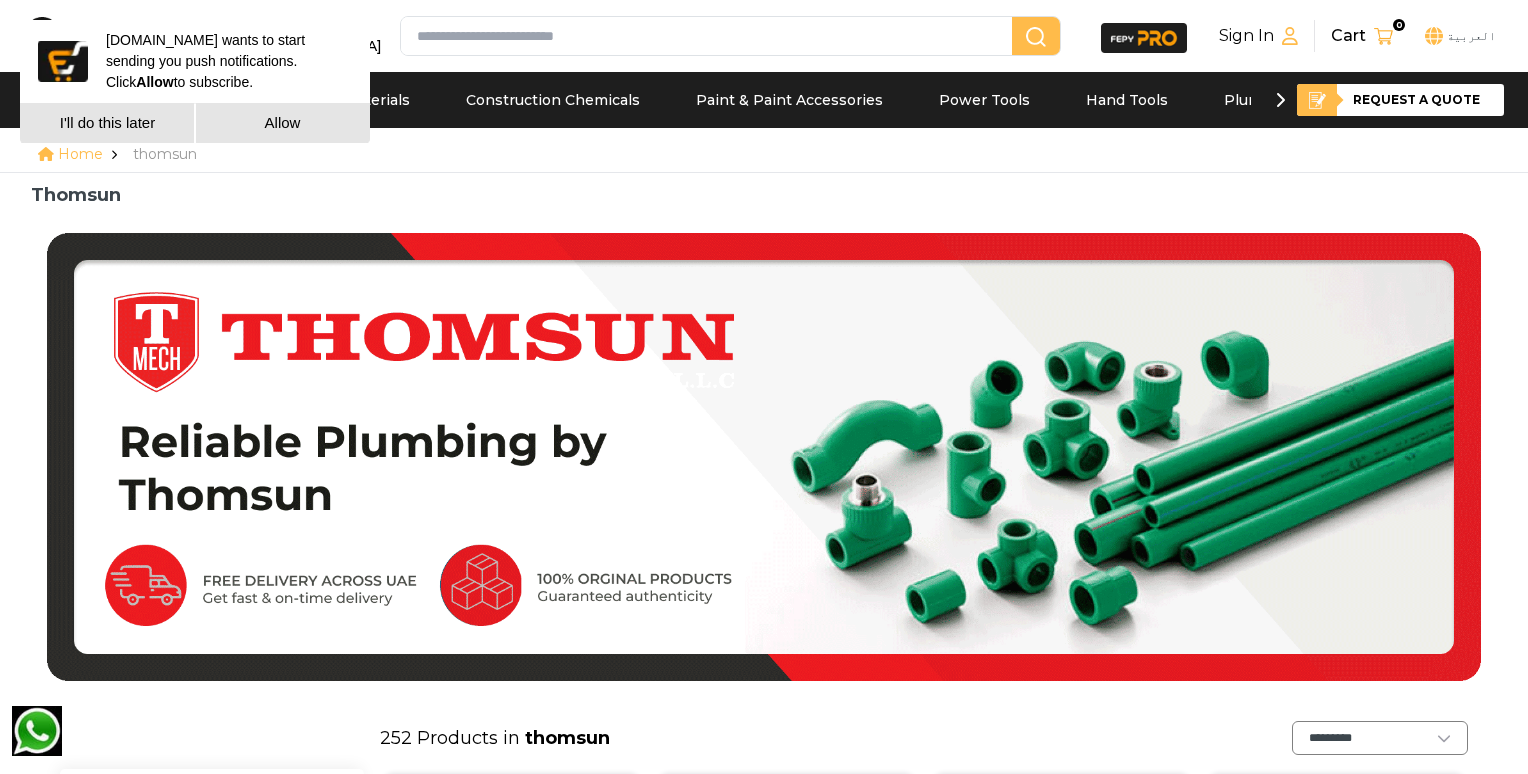 click on "Allow" at bounding box center (282, 123) 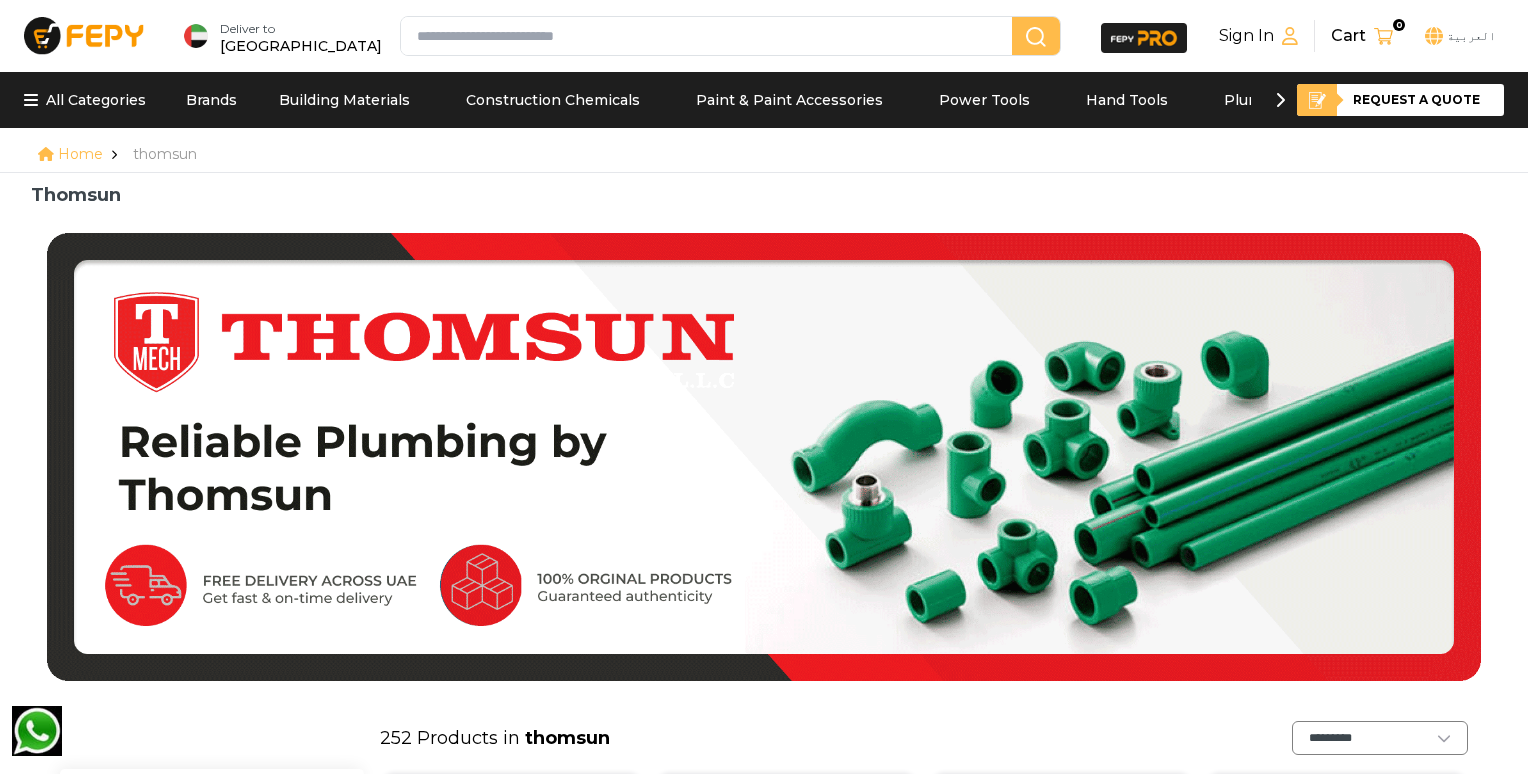 click at bounding box center (420, 46) 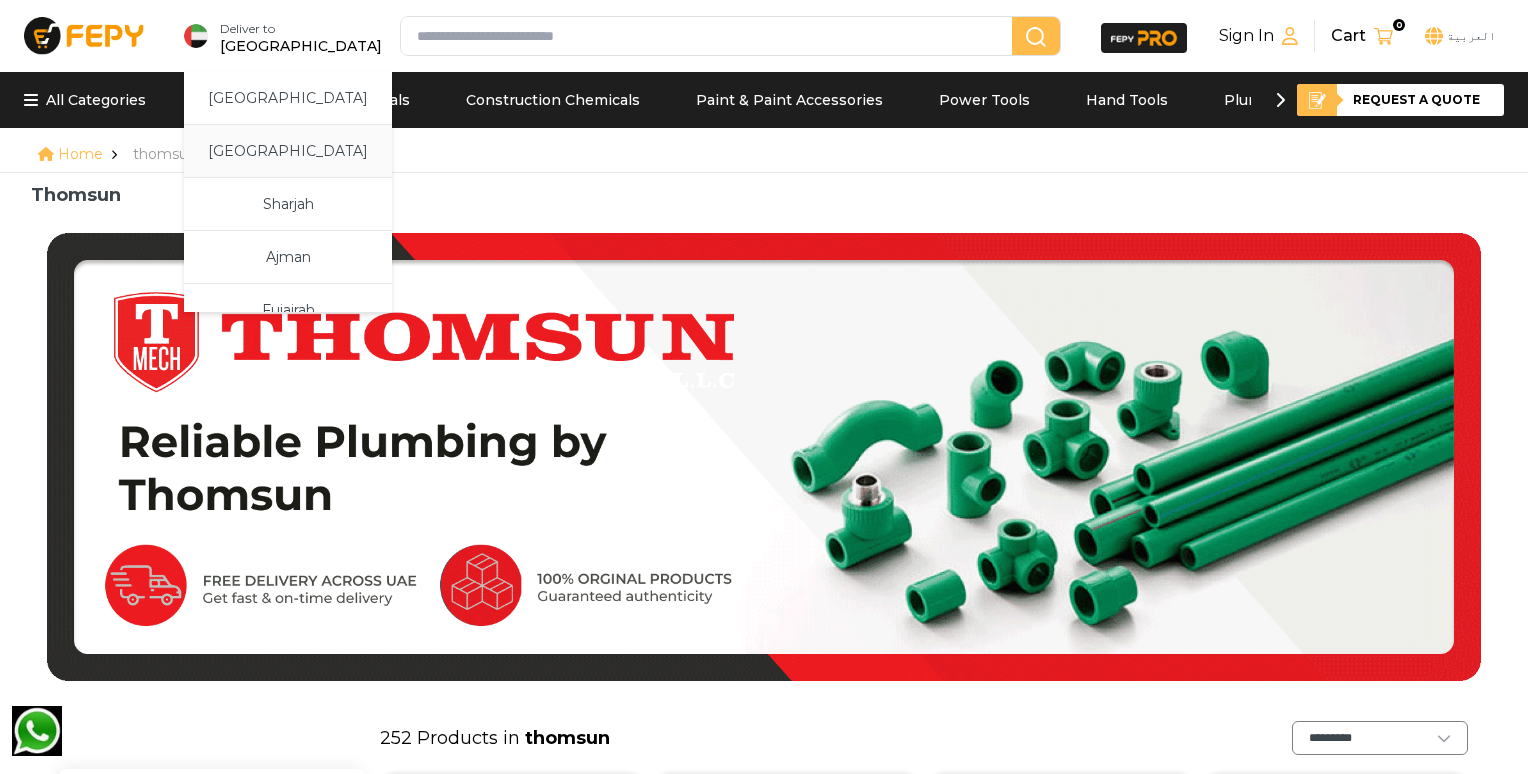 click on "[GEOGRAPHIC_DATA]" at bounding box center [288, 151] 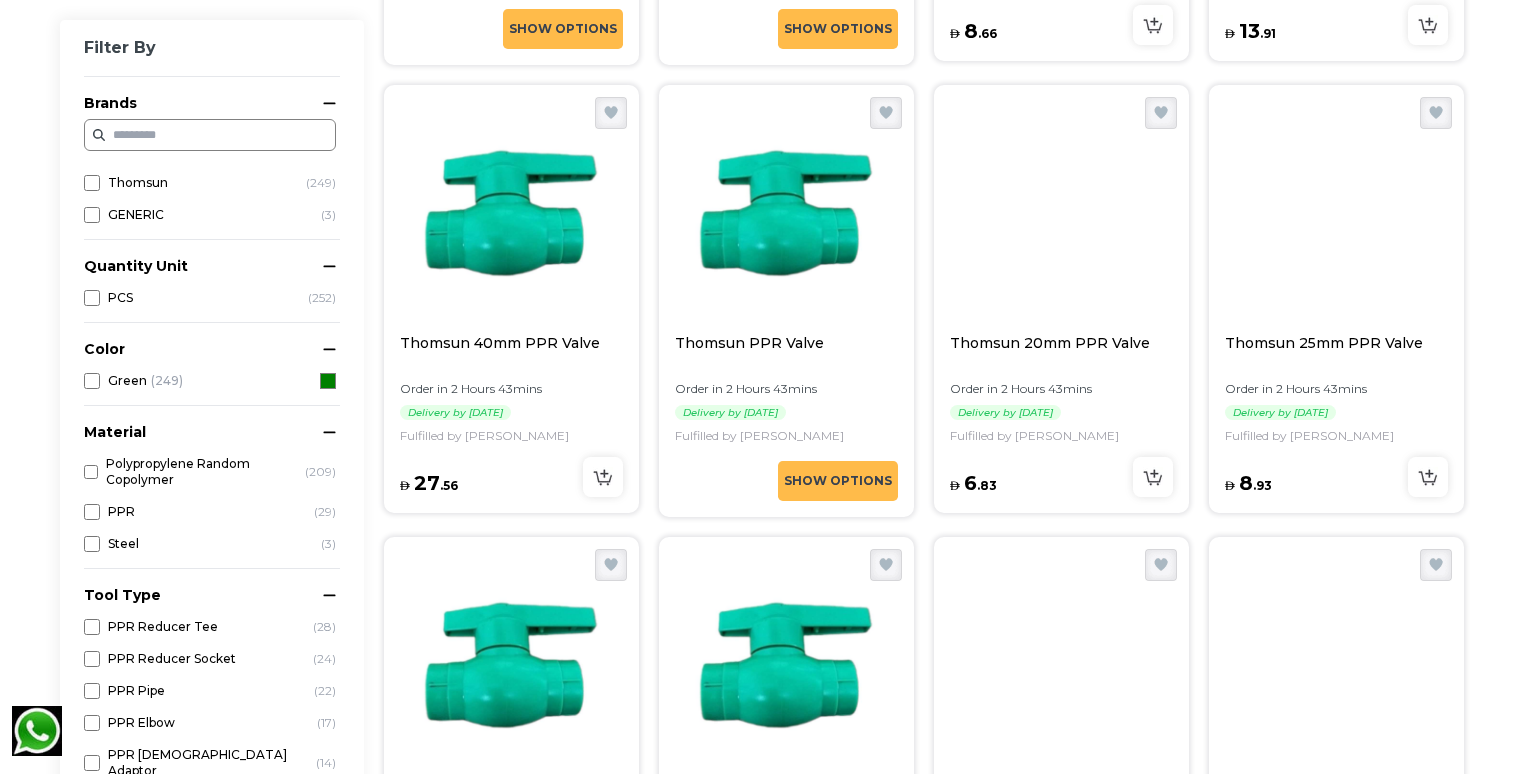 scroll, scrollTop: 1100, scrollLeft: 0, axis: vertical 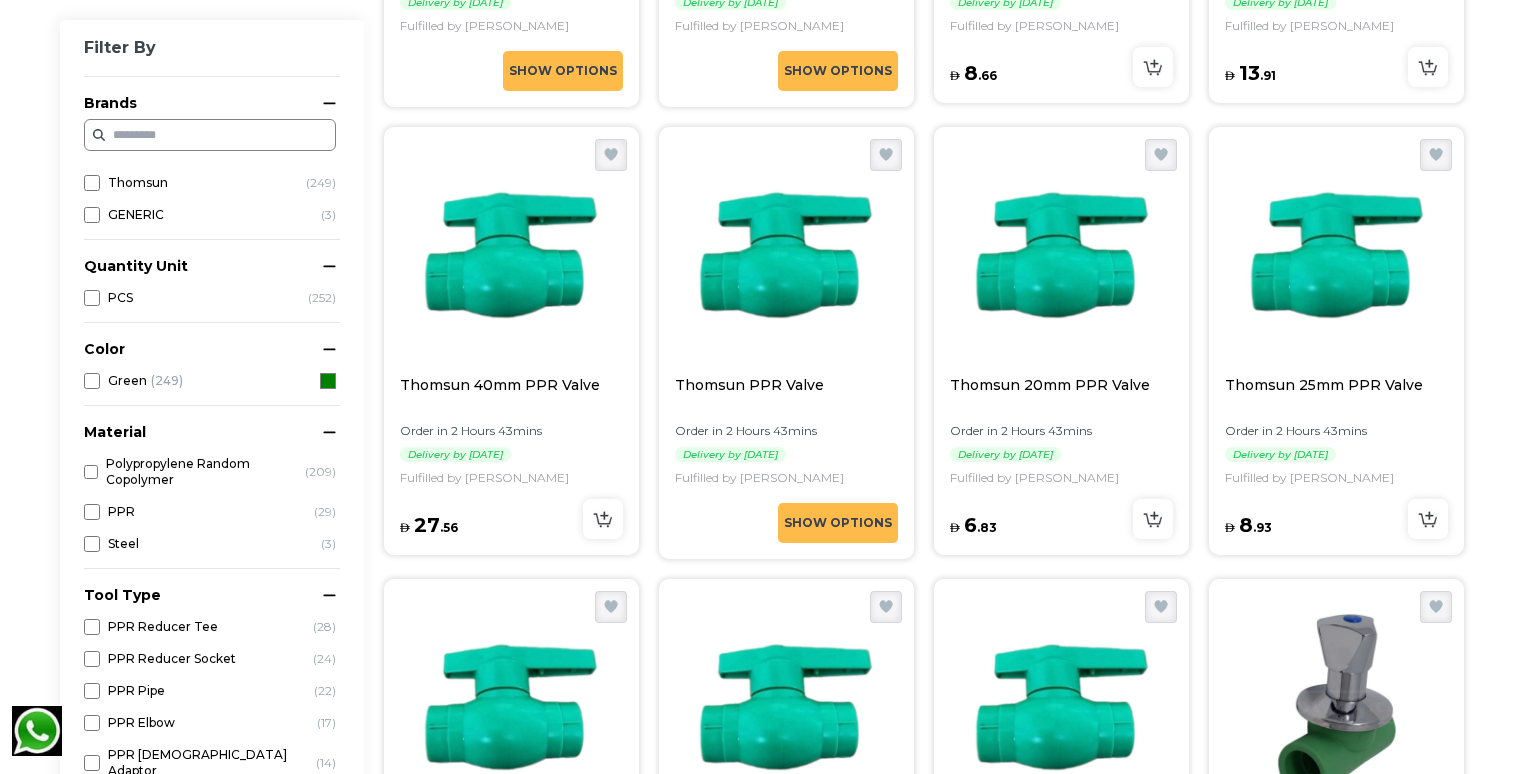click at bounding box center (786, 255) 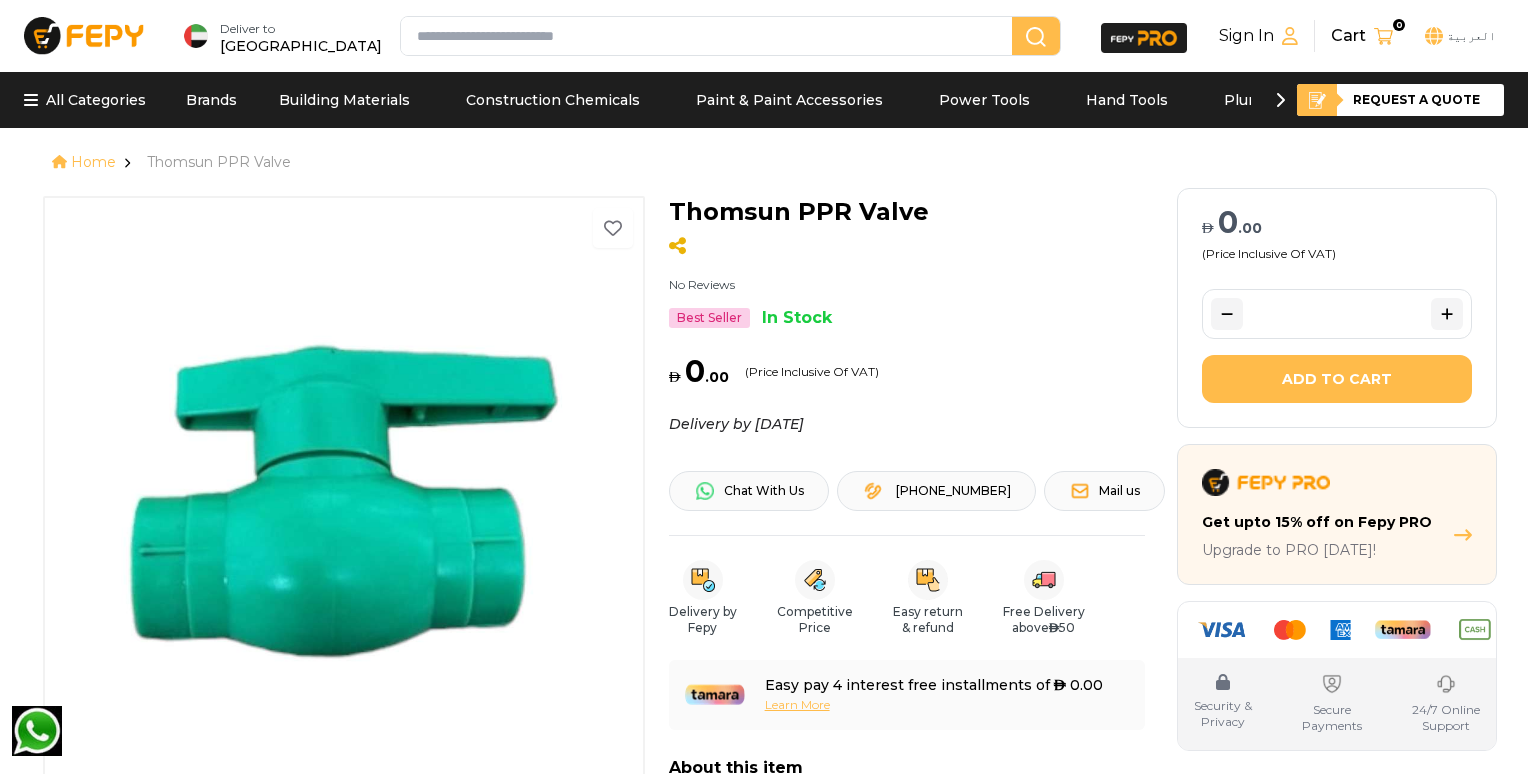 scroll, scrollTop: 0, scrollLeft: 0, axis: both 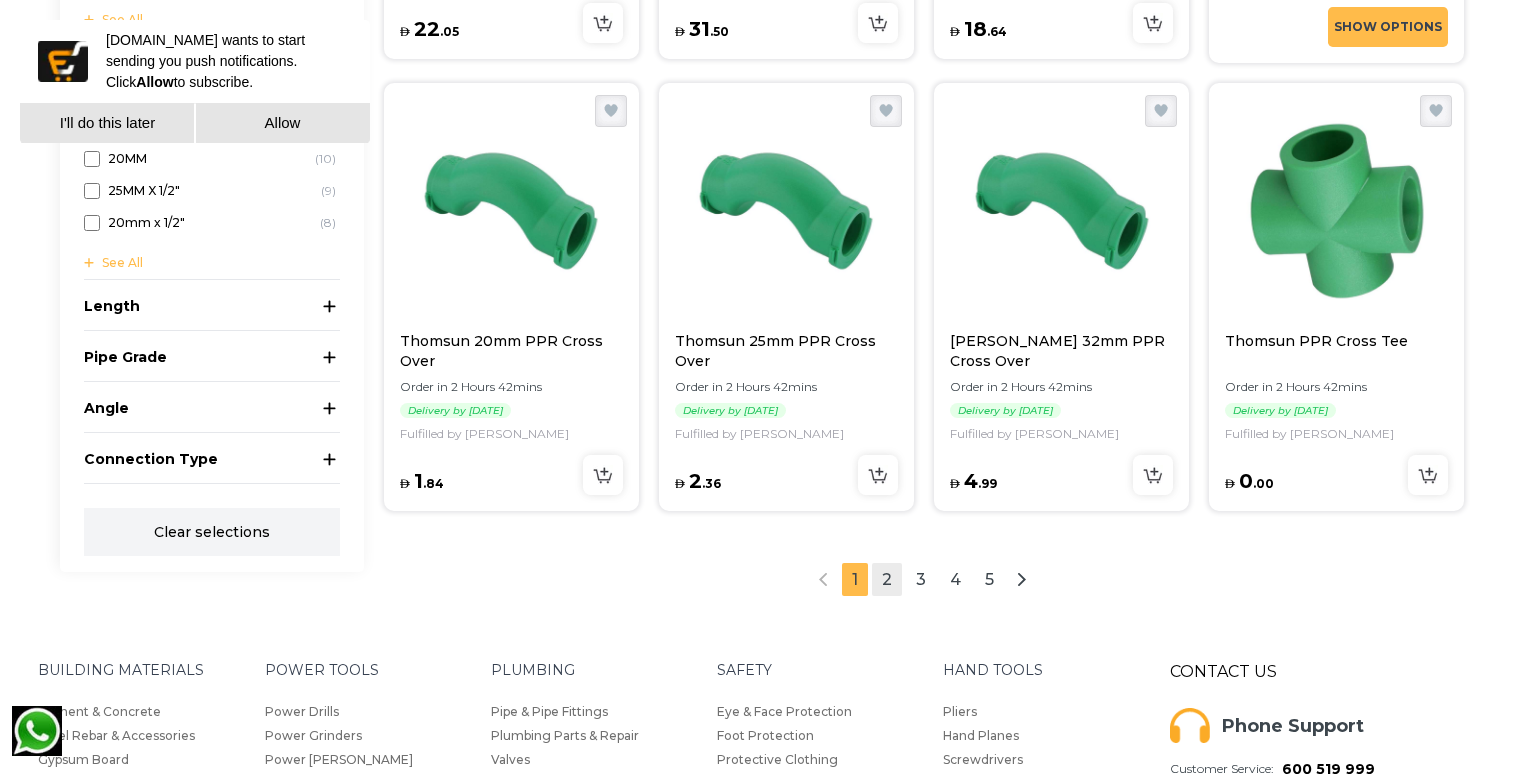 click on "2" at bounding box center (887, 579) 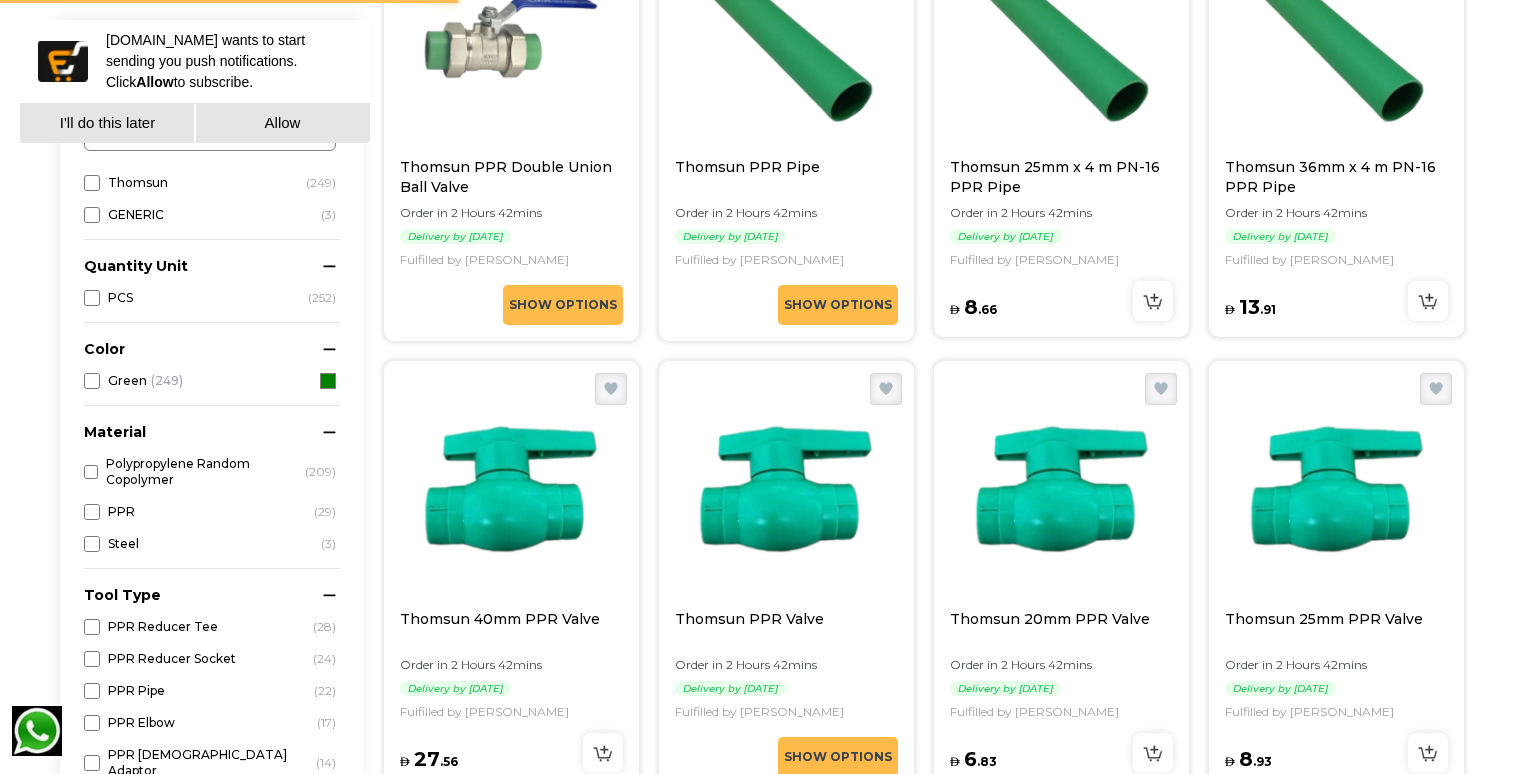 scroll, scrollTop: 768, scrollLeft: 0, axis: vertical 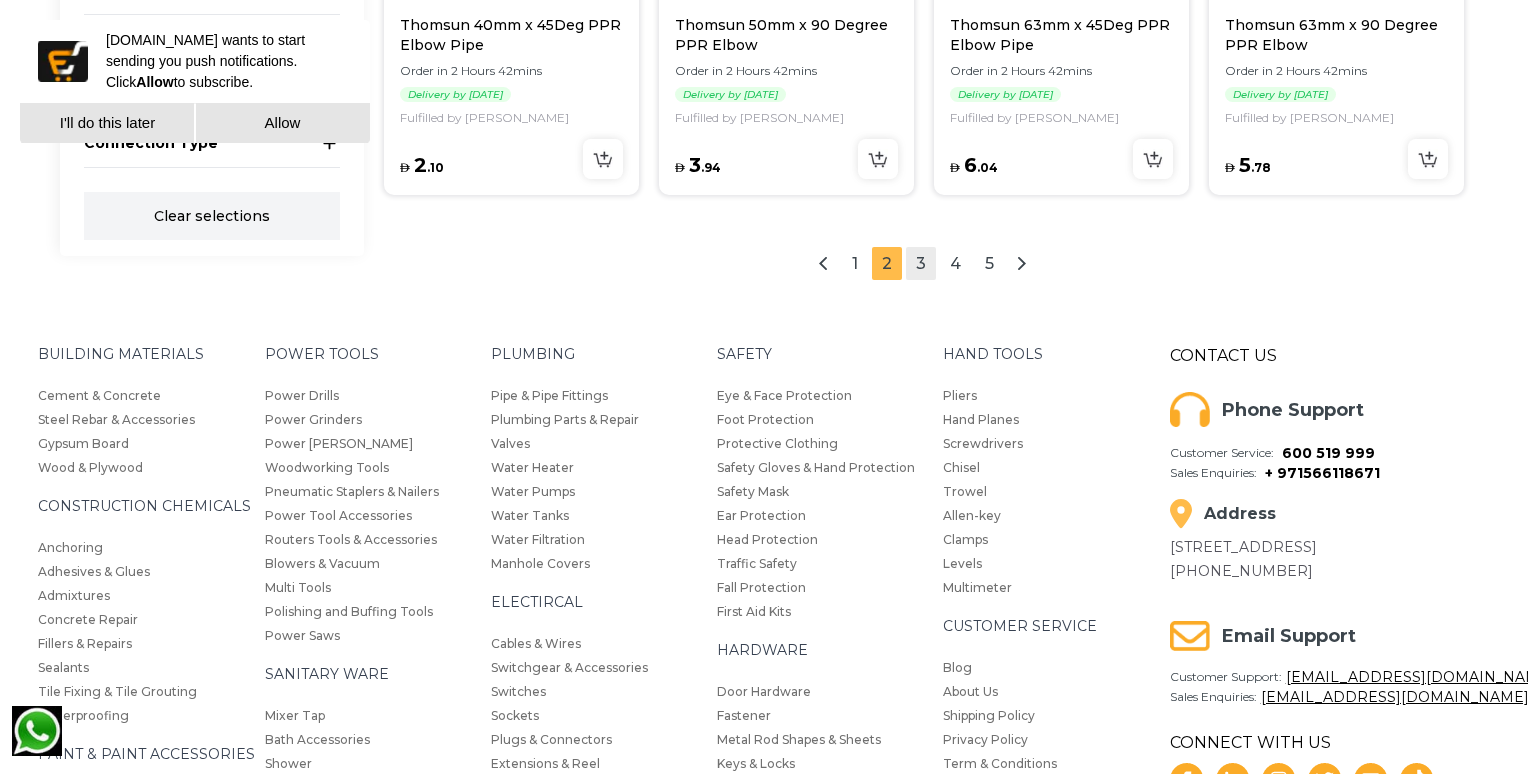 click on "3" at bounding box center [921, 263] 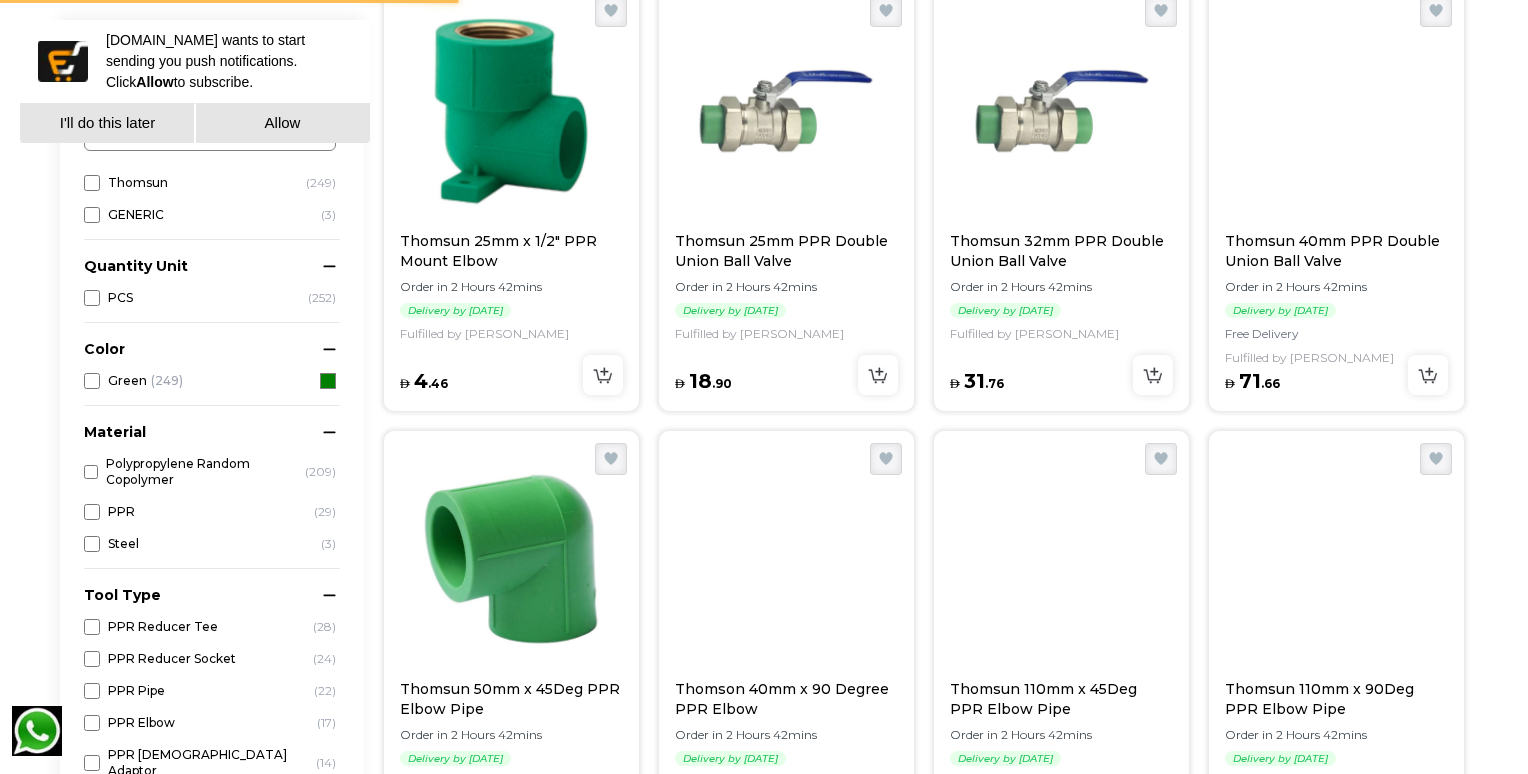 scroll, scrollTop: 768, scrollLeft: 0, axis: vertical 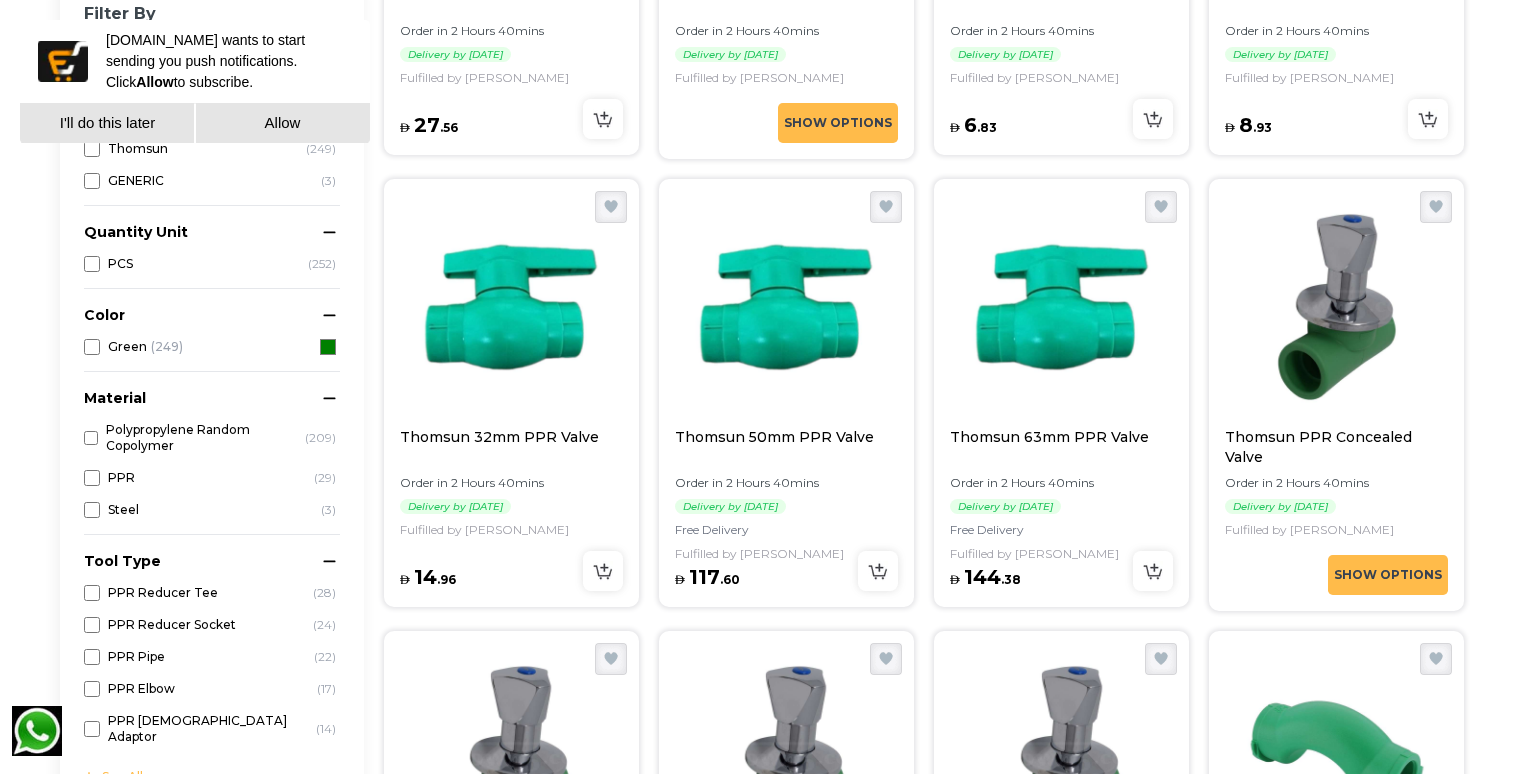 click on "Delivery by   02-08-2025" at bounding box center (455, 506) 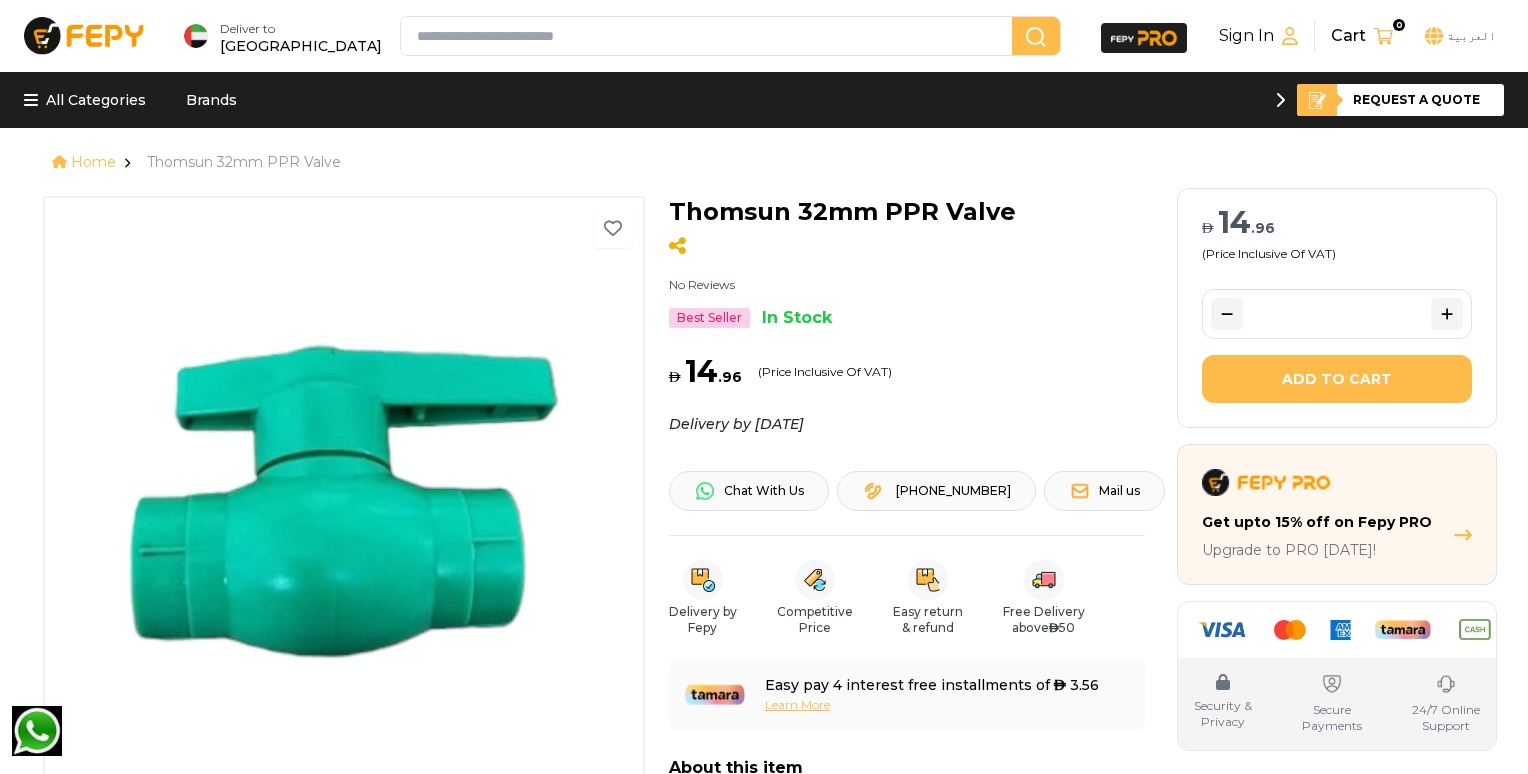 scroll, scrollTop: 0, scrollLeft: 0, axis: both 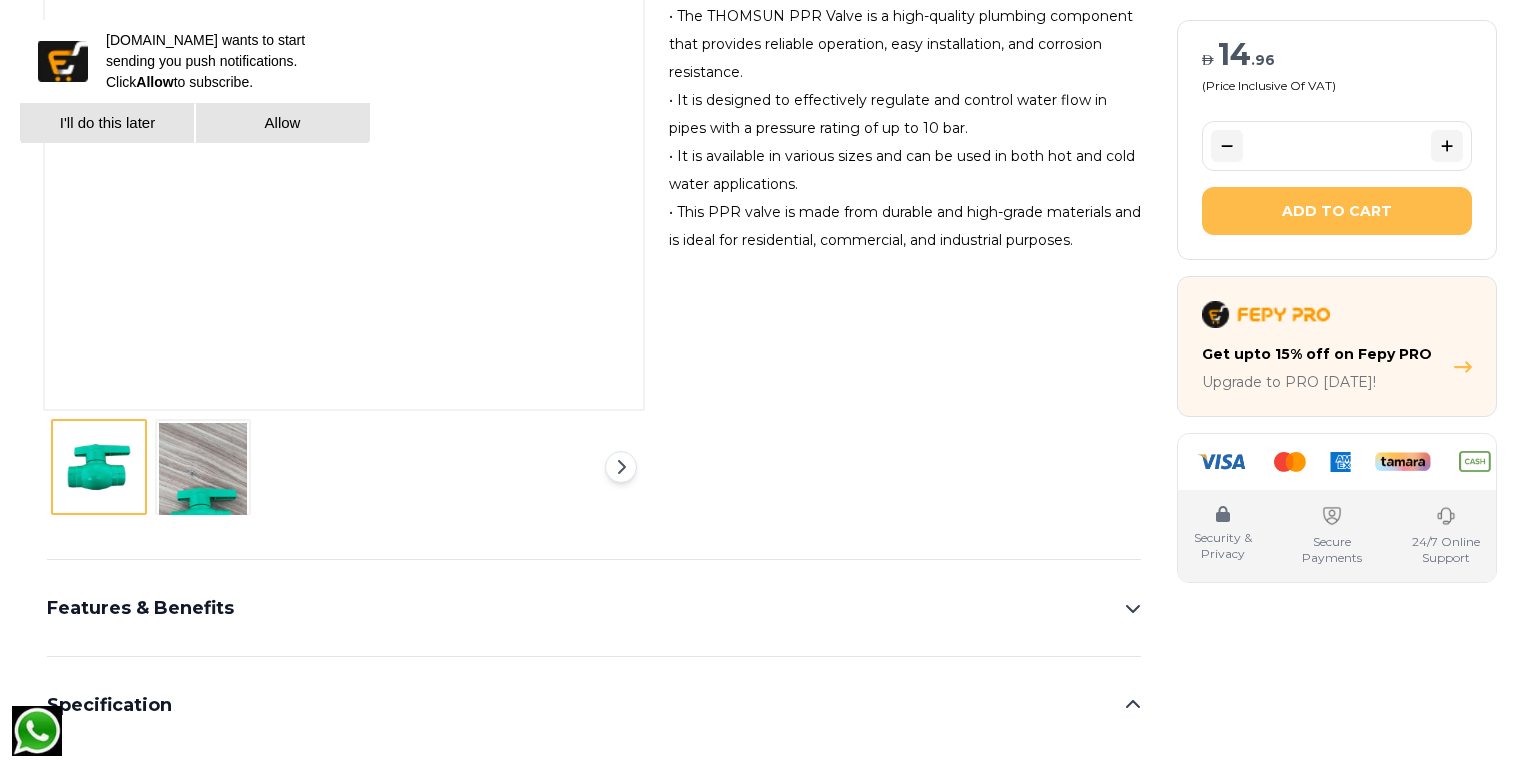click at bounding box center (203, 517) 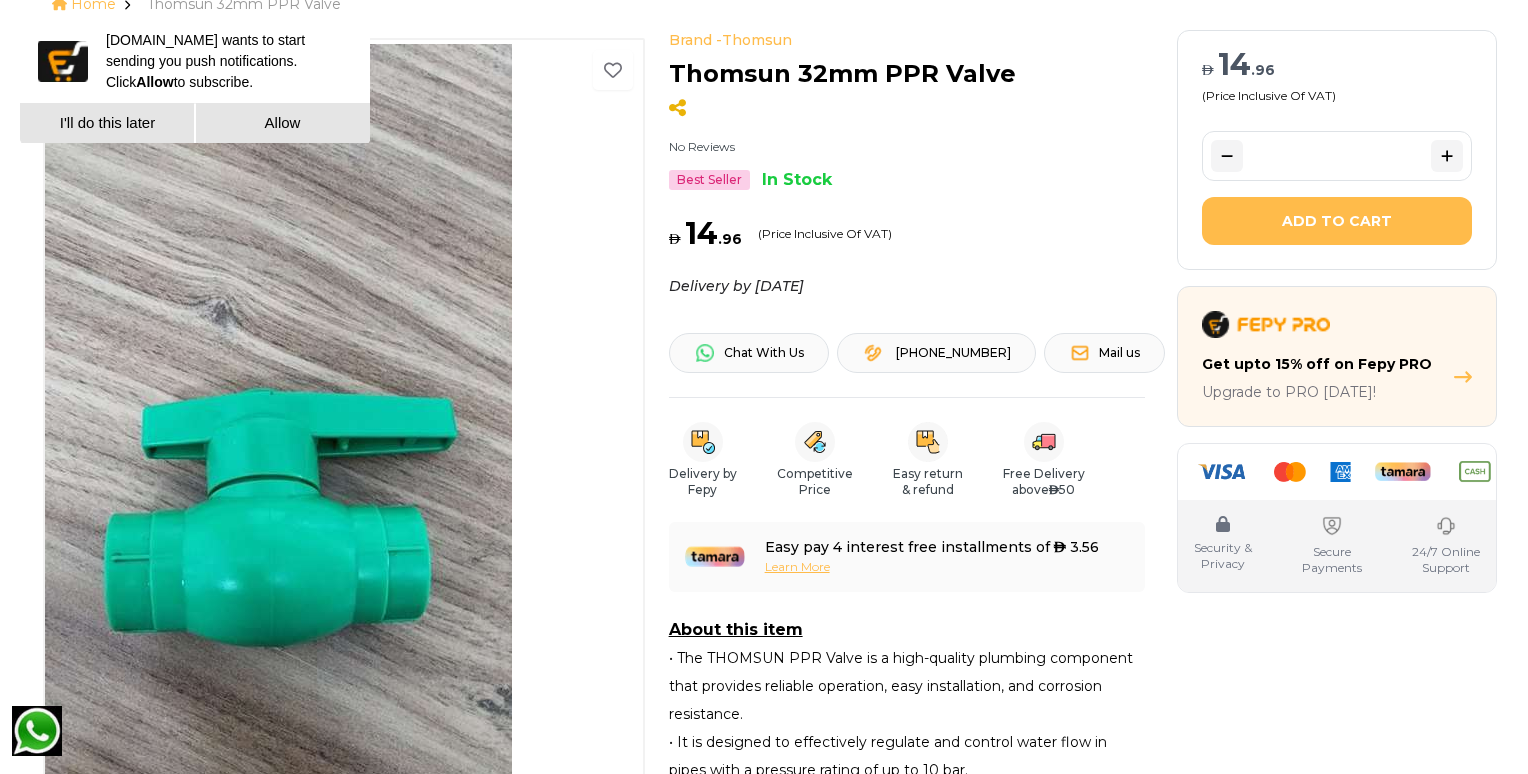 scroll, scrollTop: 0, scrollLeft: 0, axis: both 